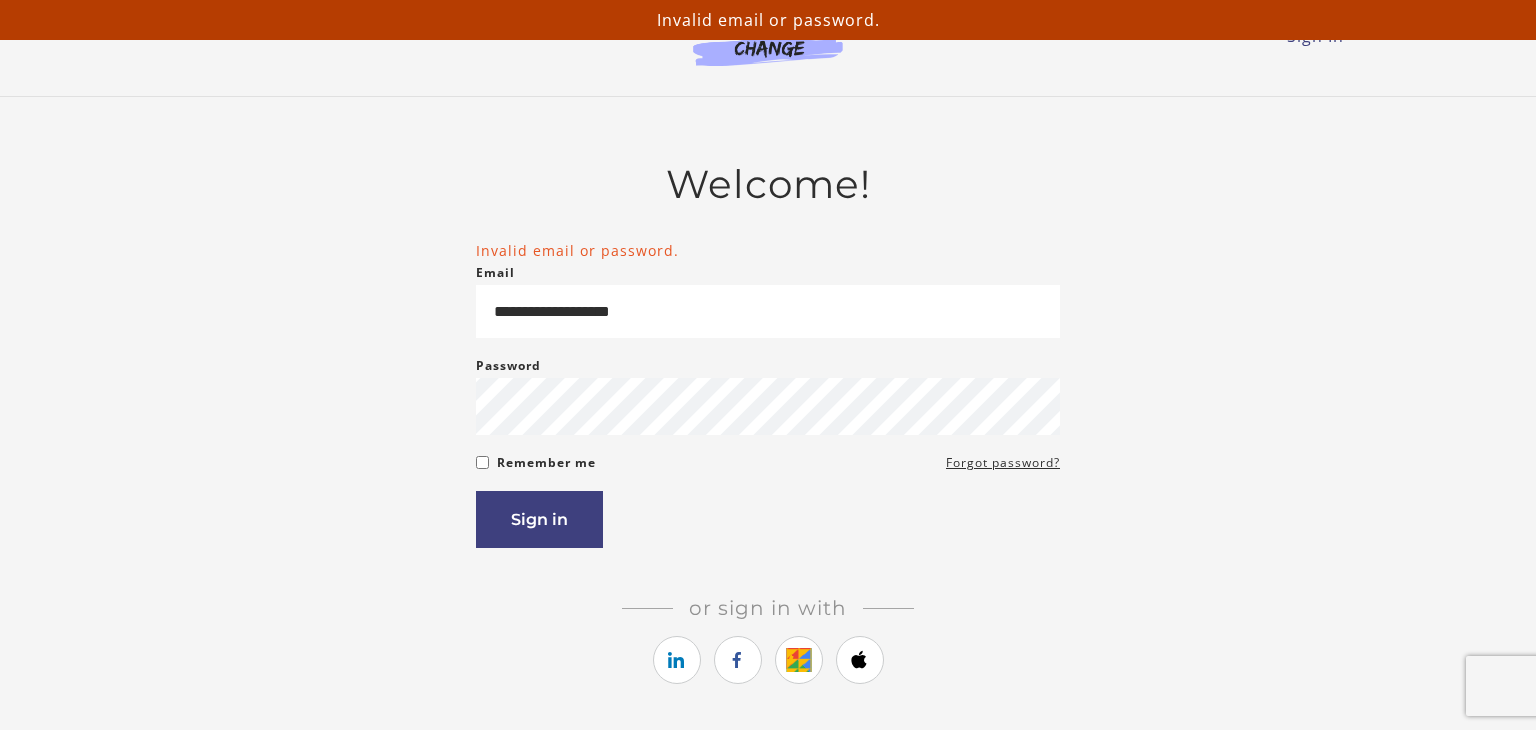 scroll, scrollTop: 0, scrollLeft: 0, axis: both 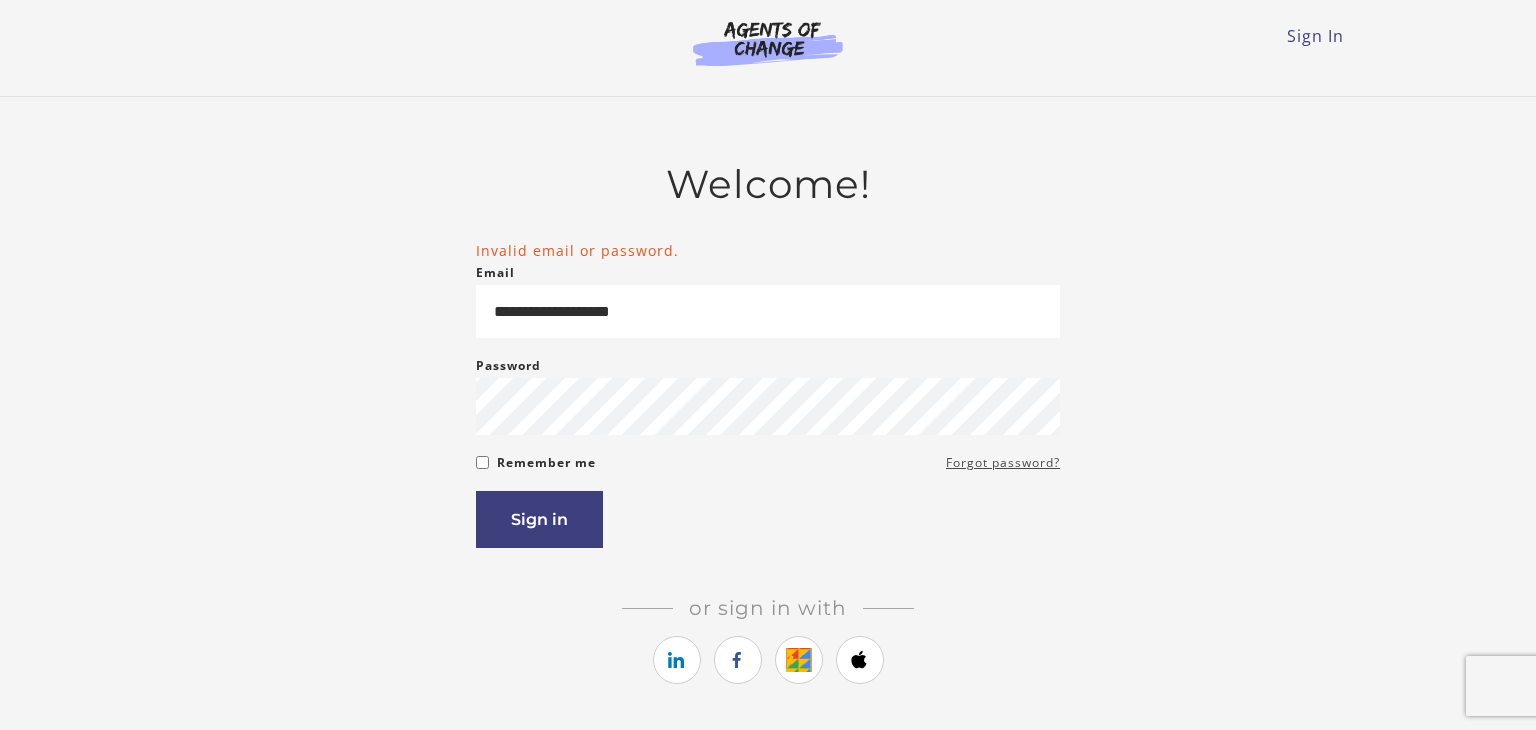 click on "**********" at bounding box center (768, 394) 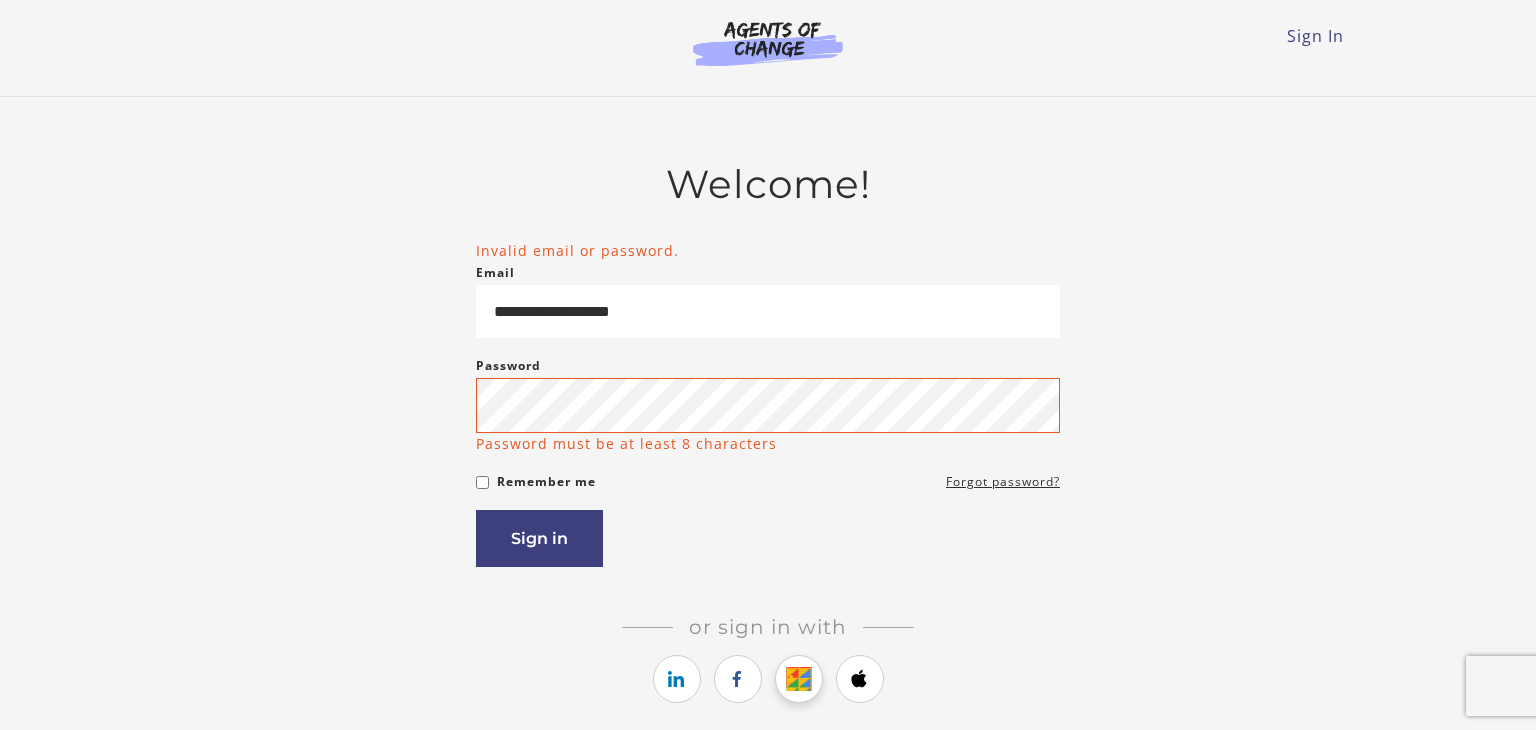click at bounding box center (798, 679) 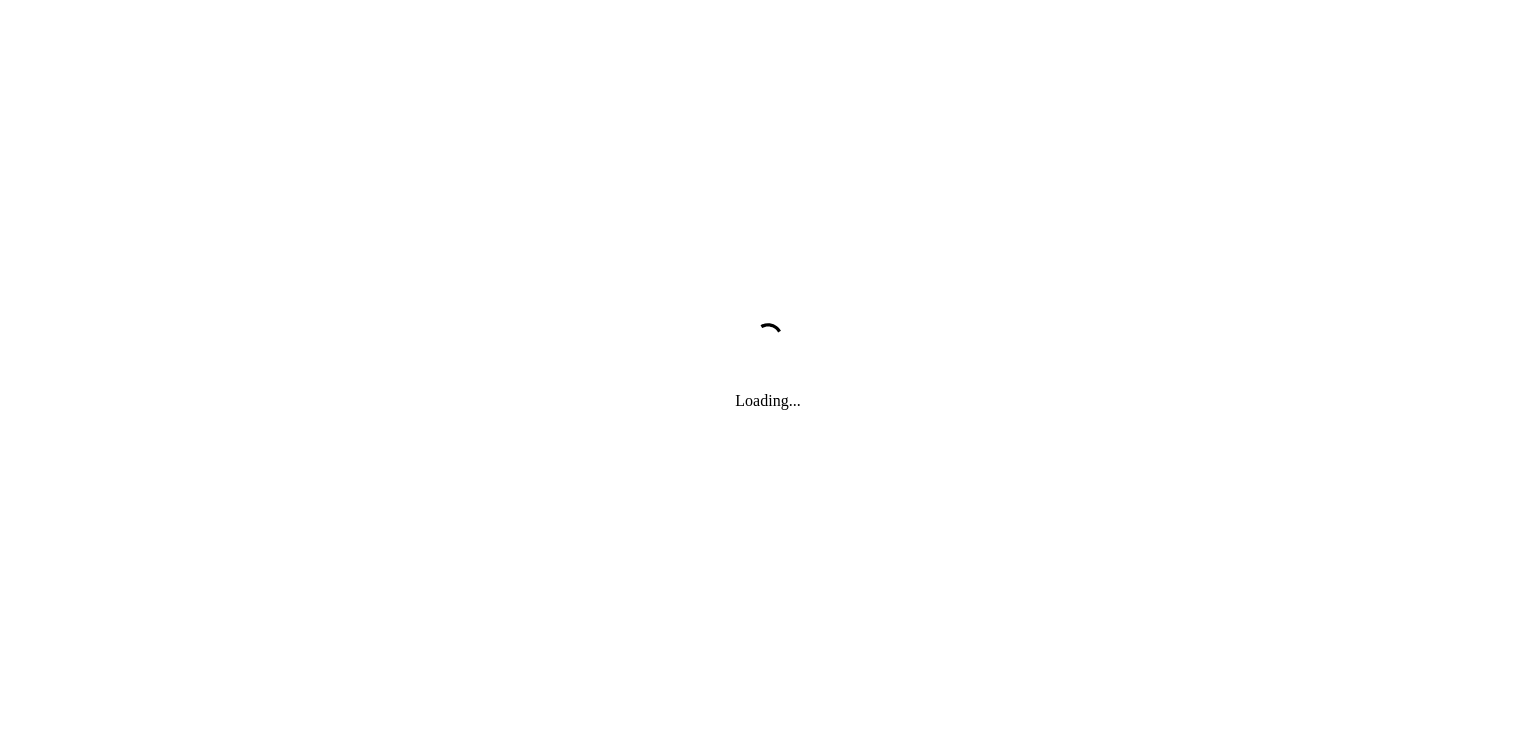 scroll, scrollTop: 0, scrollLeft: 0, axis: both 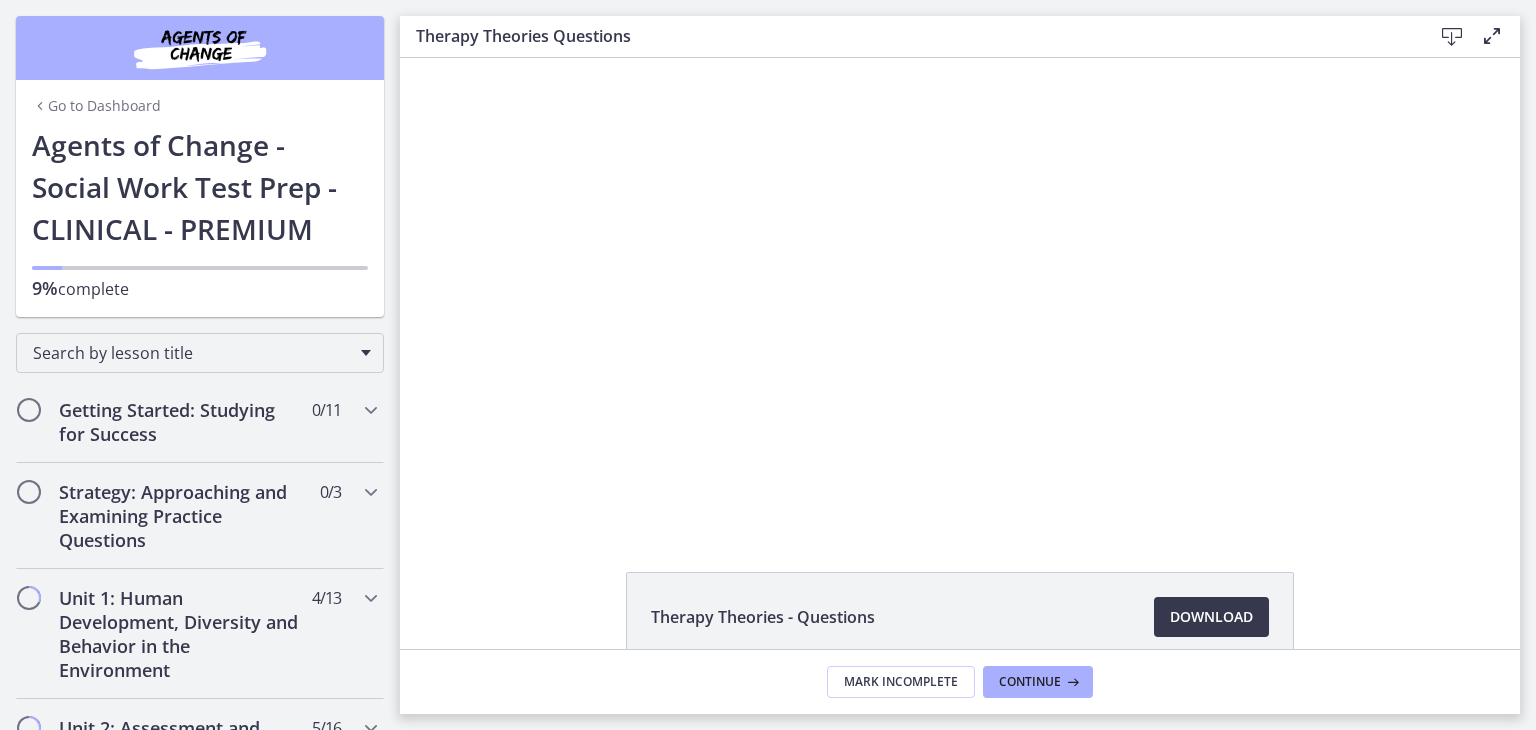 click on "Click for sound
@keyframes VOLUME_SMALL_WAVE_FLASH {
0% { opacity: 0; }
33% { opacity: 1; }
66% { opacity: 1; }
100% { opacity: 0; }
}
@keyframes VOLUME_LARGE_WAVE_FLASH {
0% { opacity: 0; }
33% { opacity: 1; }
66% { opacity: 1; }
100% { opacity: 0; }
}
.volume__small-wave {
animation: VOLUME_SMALL_WAVE_FLASH 2s infinite;
opacity: 0;
}
.volume__large-wave {
animation: VOLUME_LARGE_WAVE_FLASH 2s infinite .3s;
opacity: 0;
}
1:13" at bounding box center (960, 292) 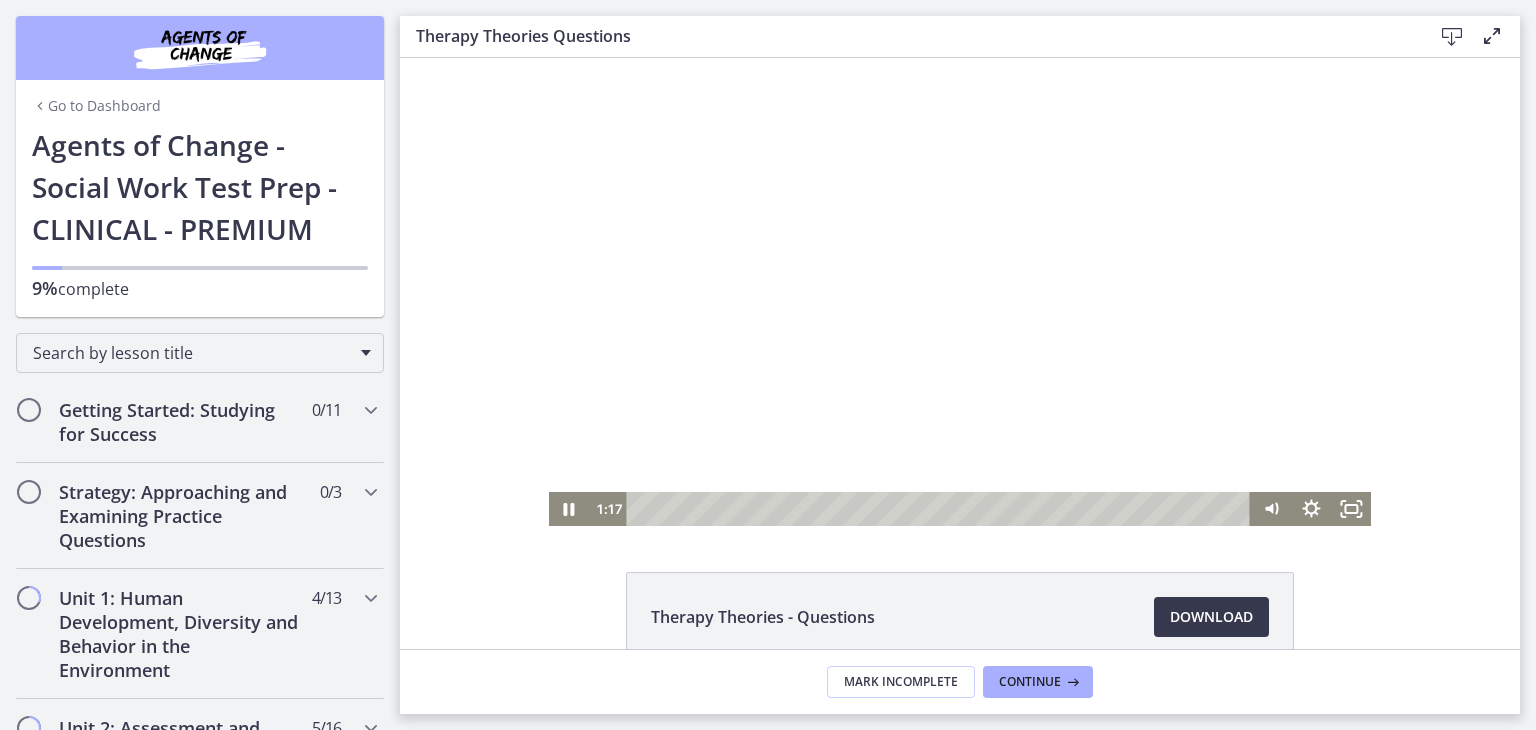 click at bounding box center [960, 292] 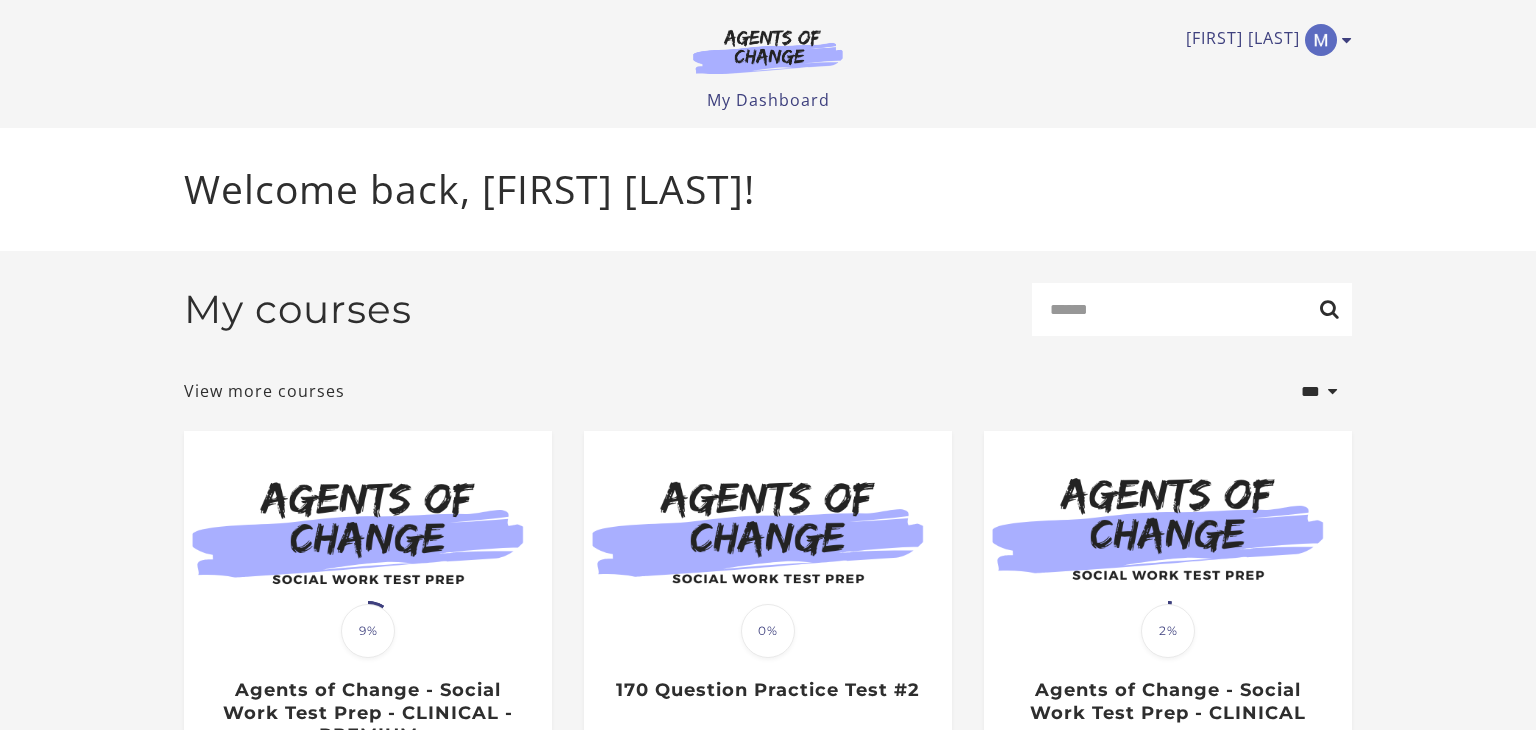 click at bounding box center (1347, 40) 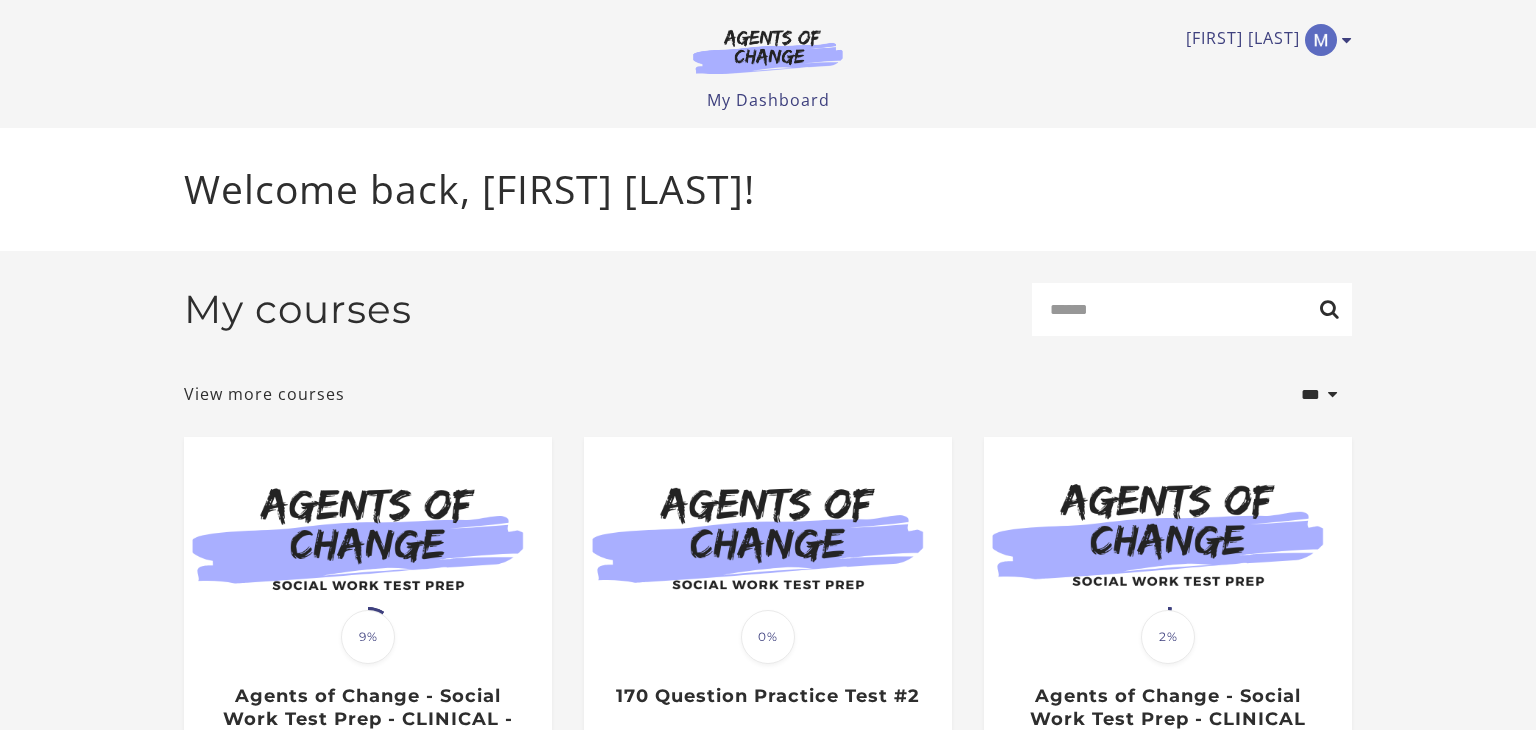 scroll, scrollTop: 0, scrollLeft: 0, axis: both 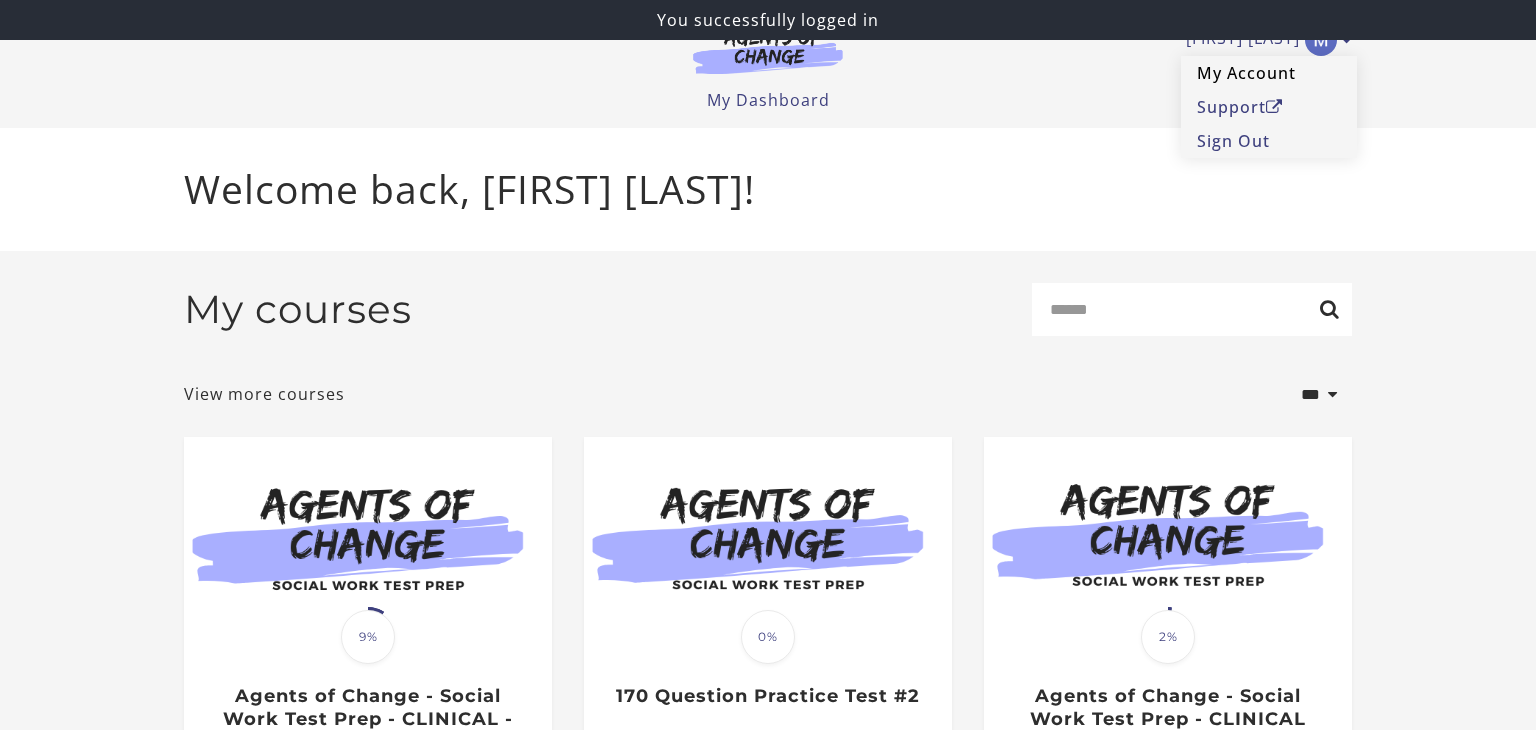 click on "My Account" at bounding box center [1269, 73] 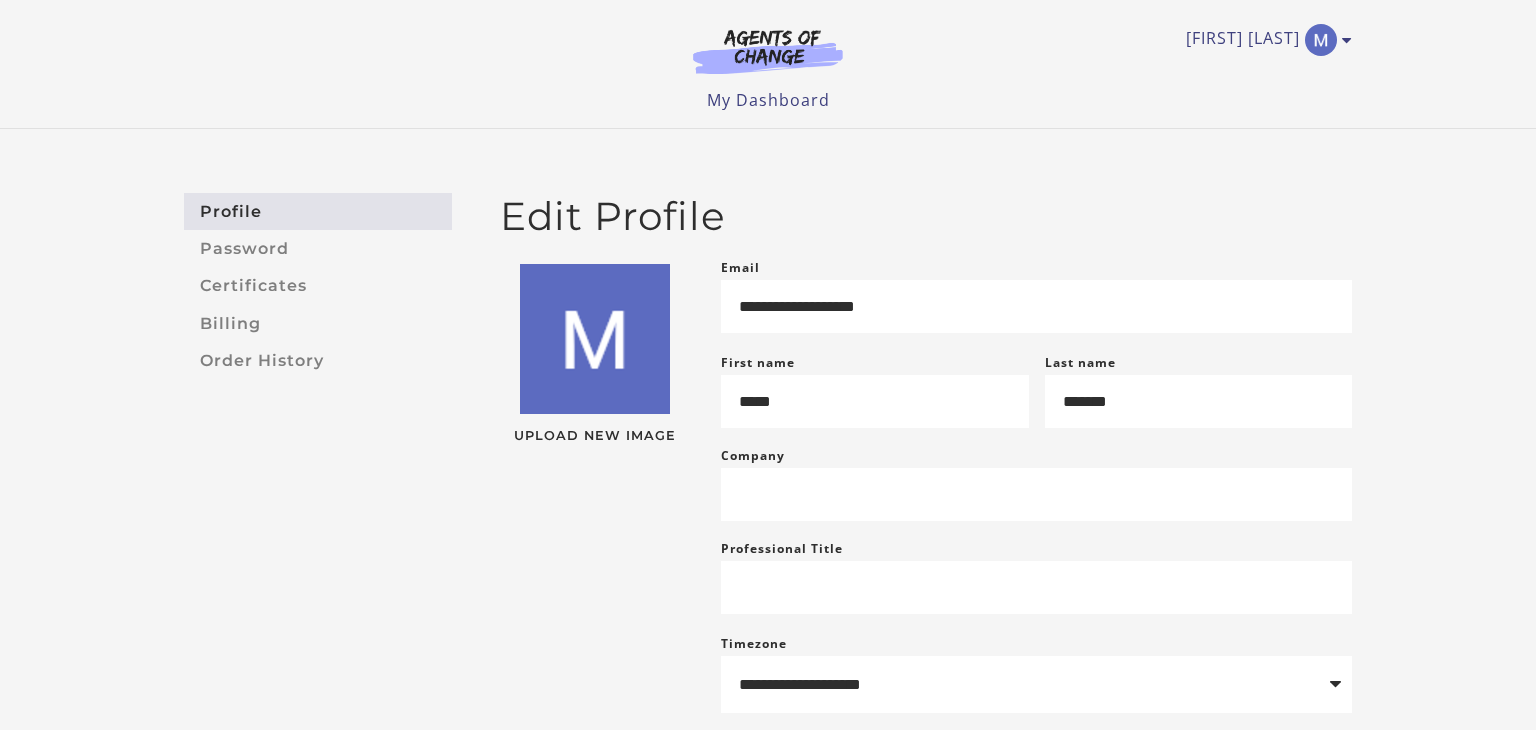scroll, scrollTop: 0, scrollLeft: 0, axis: both 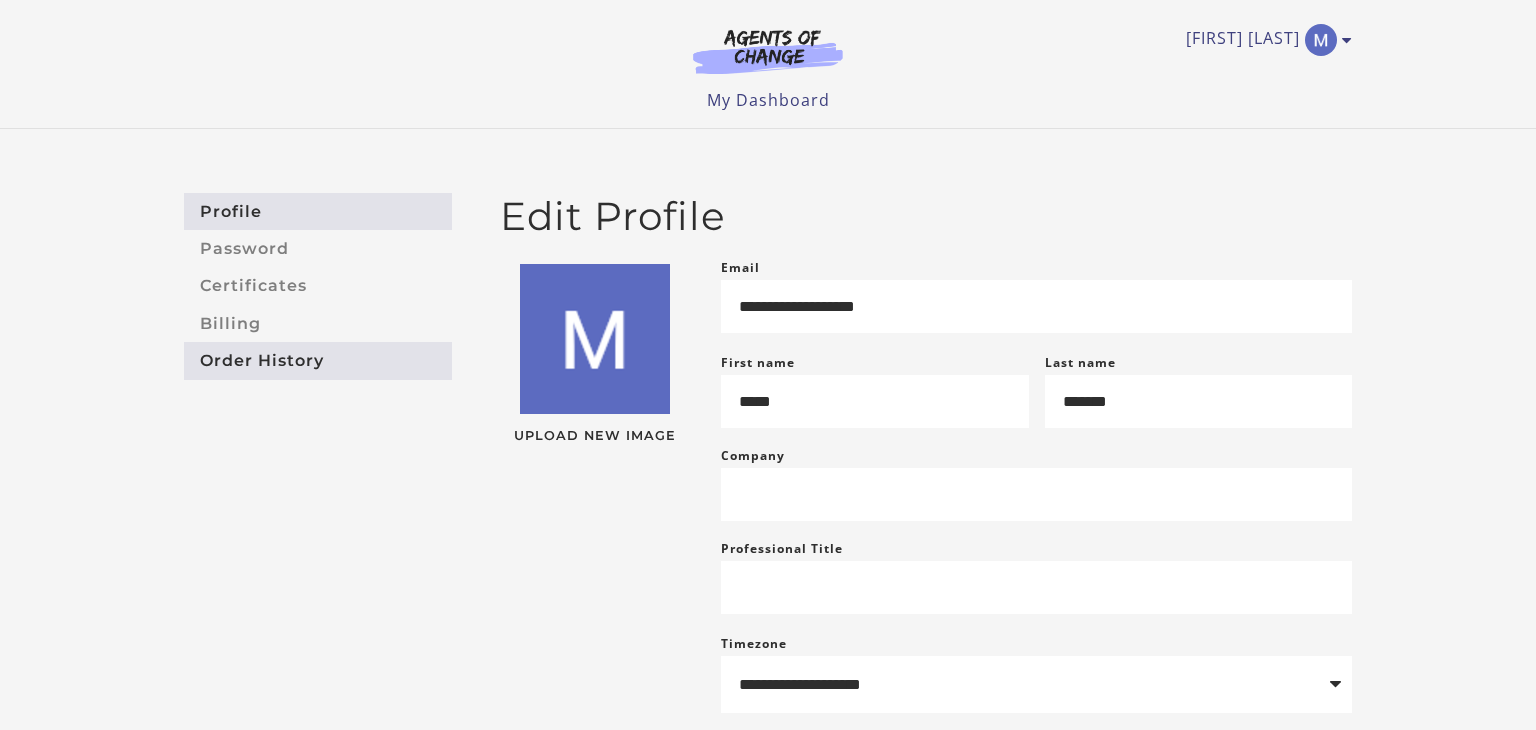 click on "Order History" at bounding box center [318, 360] 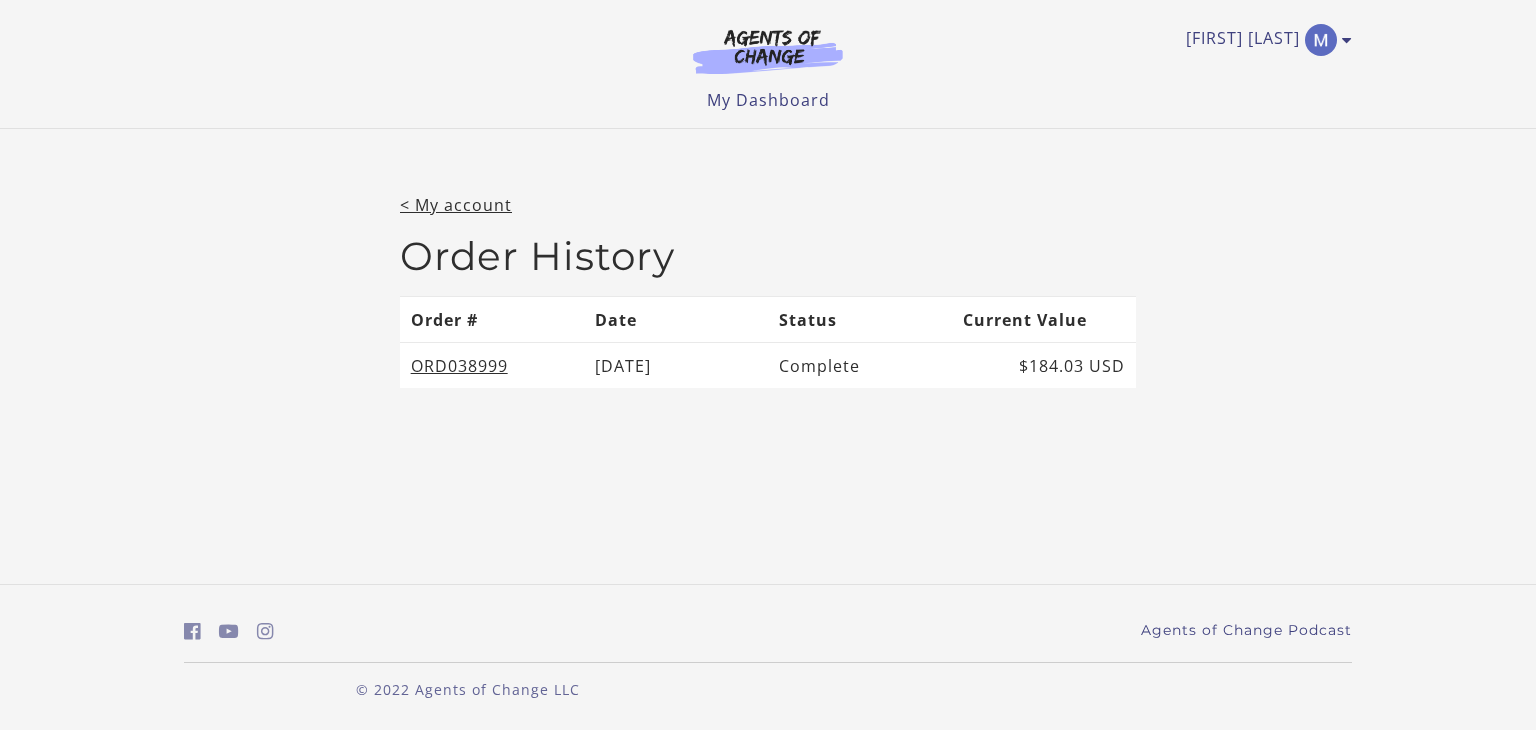 scroll, scrollTop: 0, scrollLeft: 0, axis: both 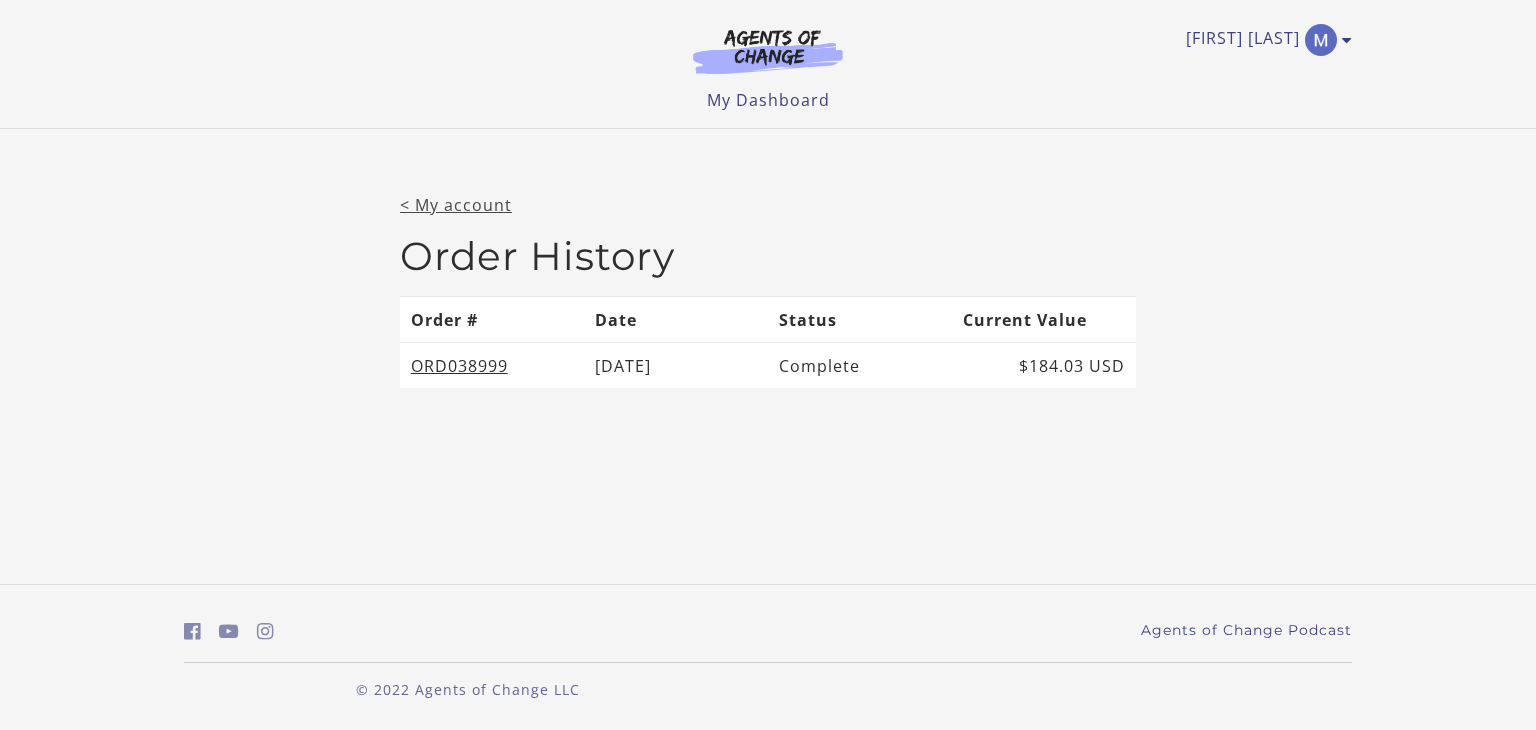 click on "< My account" at bounding box center (456, 205) 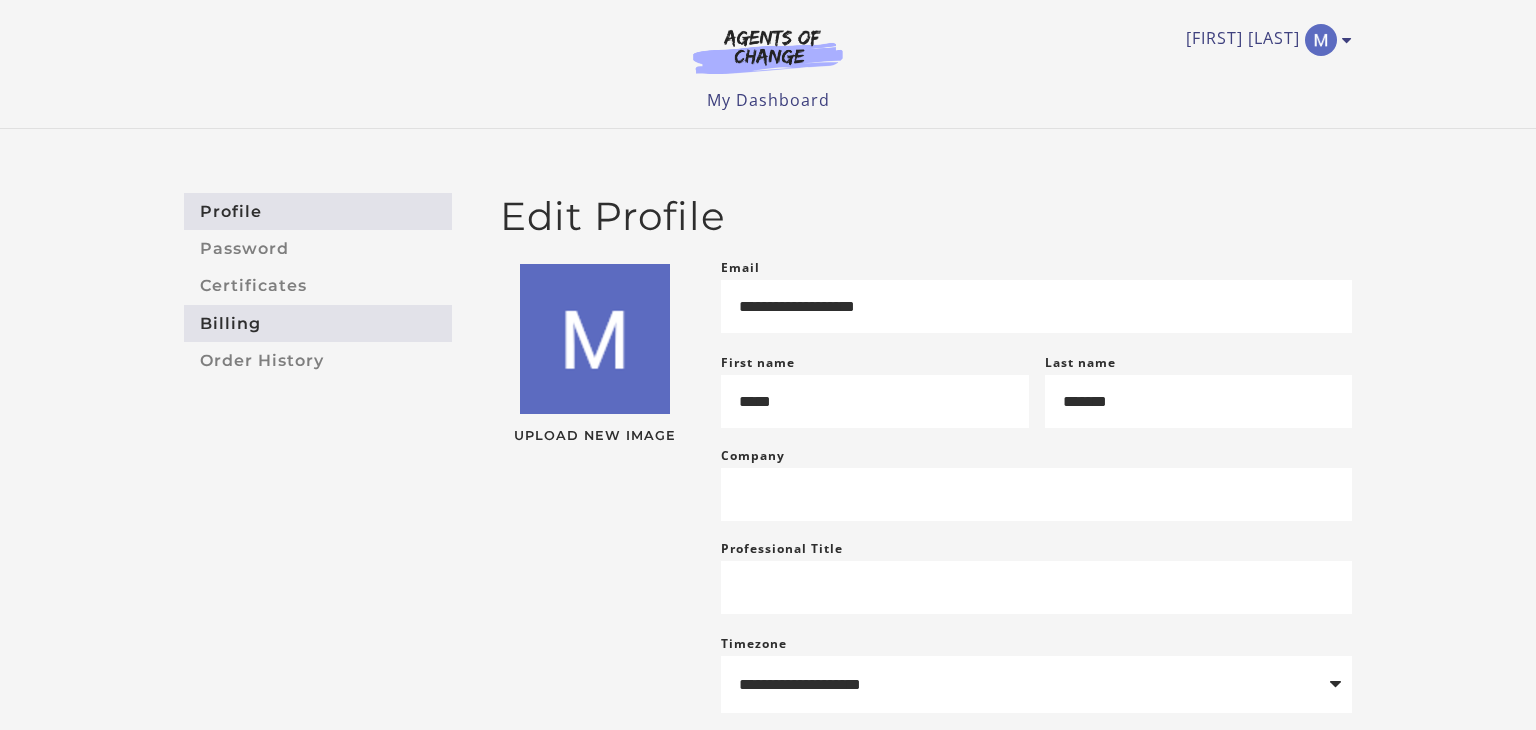scroll, scrollTop: 0, scrollLeft: 0, axis: both 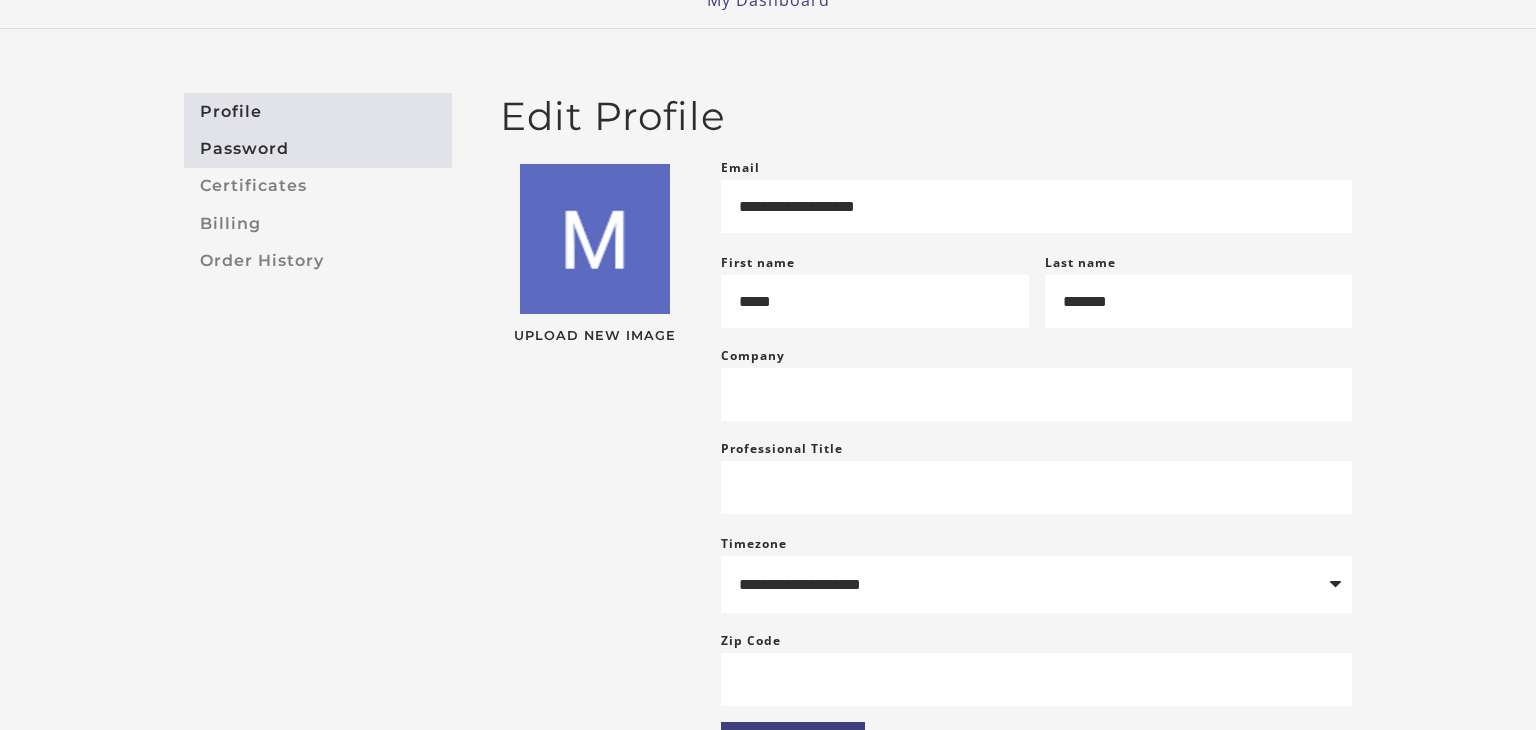 click on "Password" at bounding box center [318, 148] 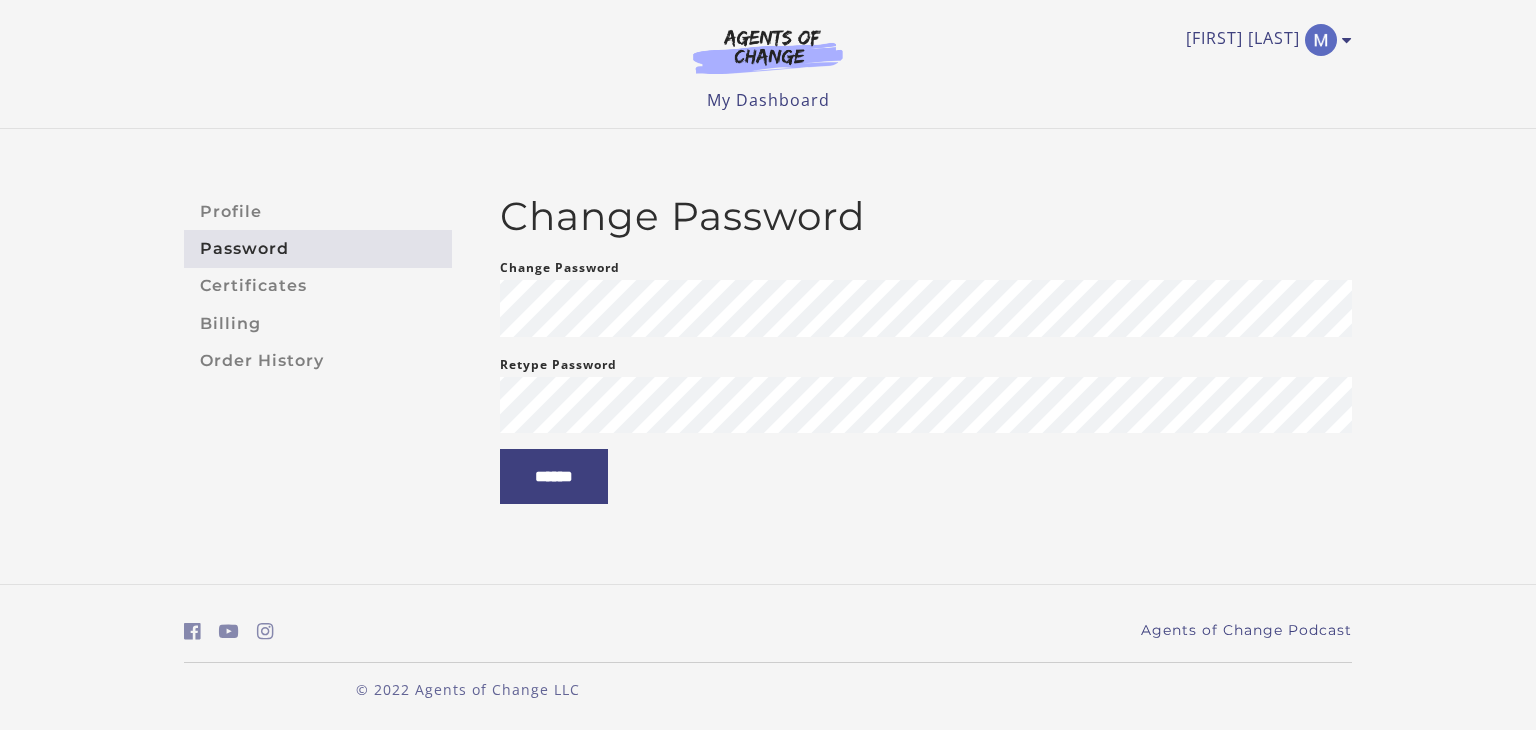 scroll, scrollTop: 0, scrollLeft: 0, axis: both 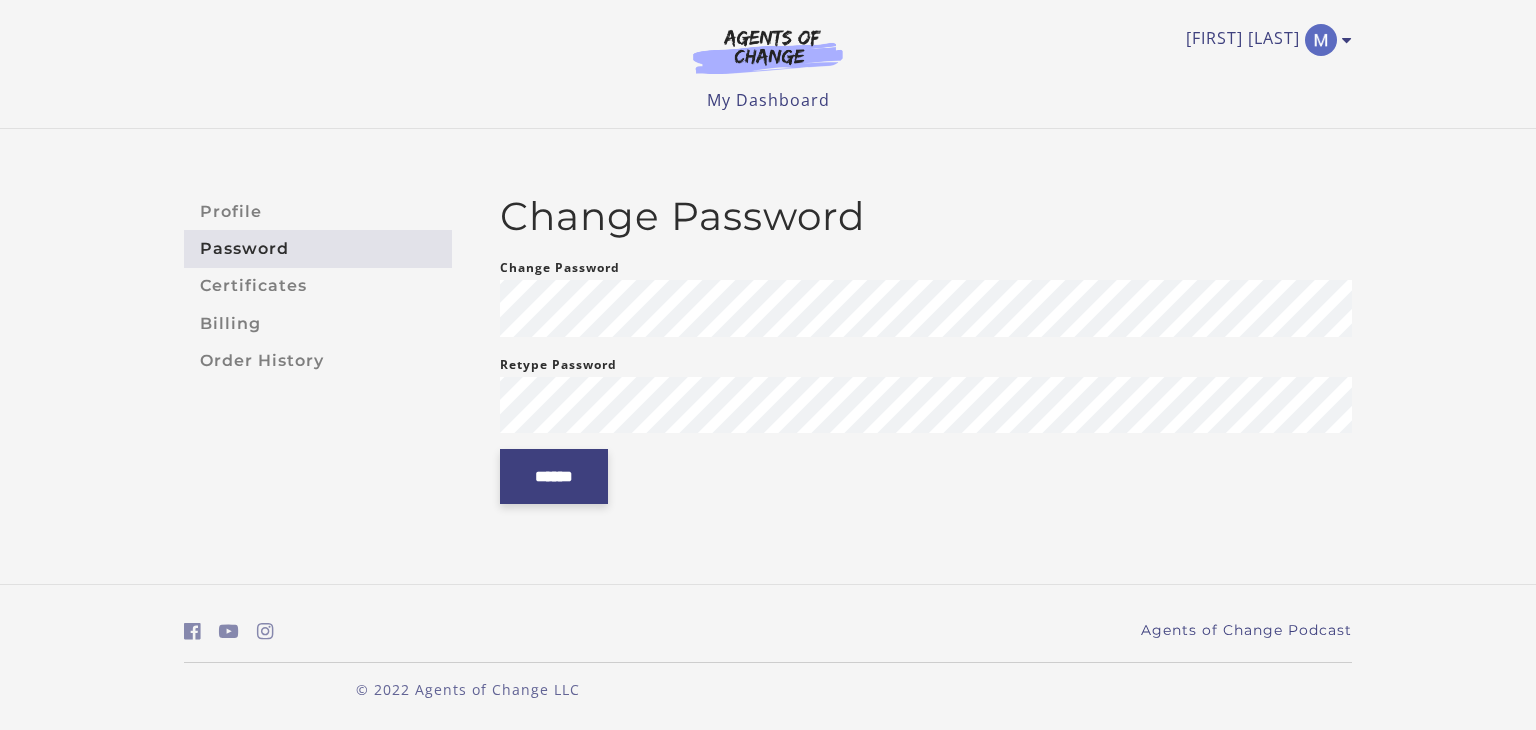 click on "******" at bounding box center (554, 476) 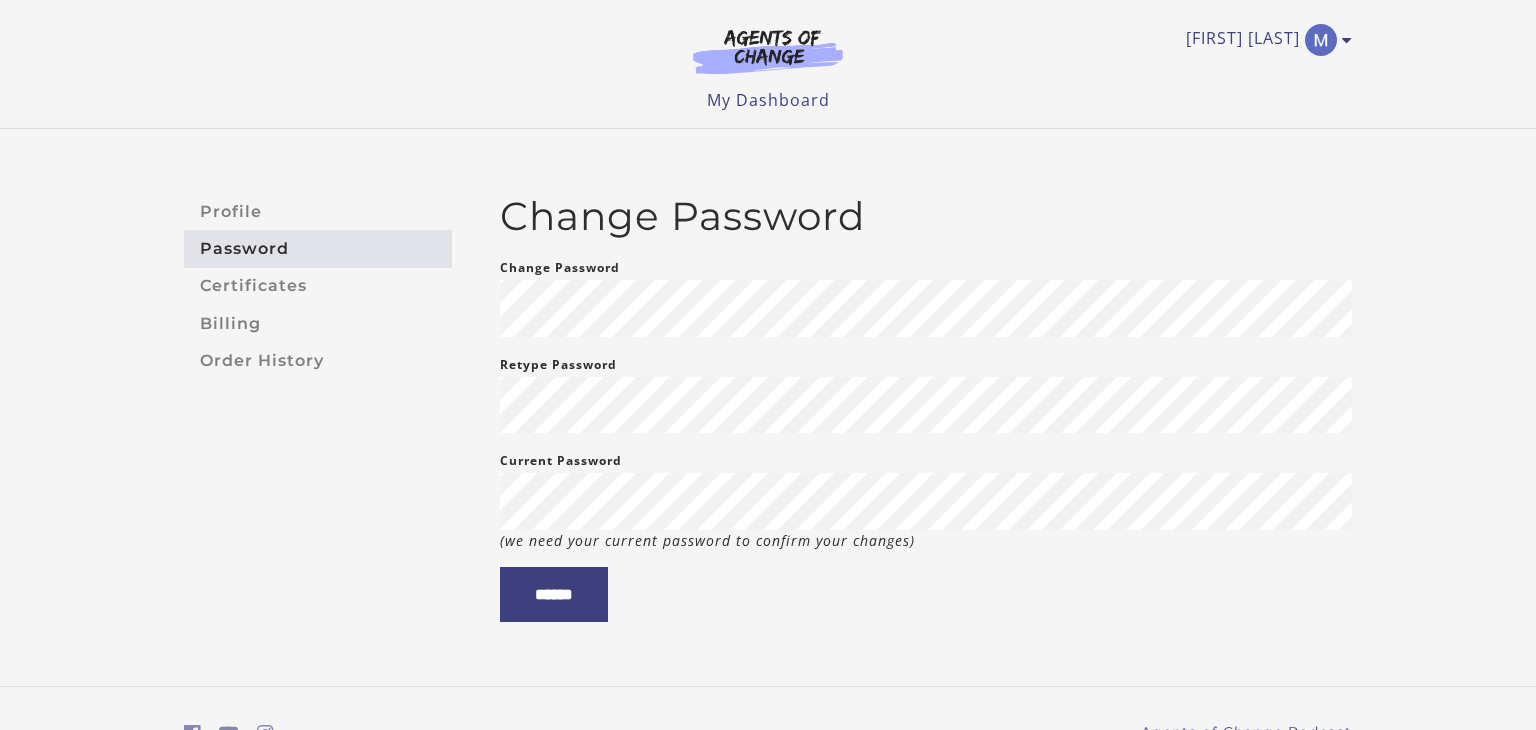 scroll, scrollTop: 0, scrollLeft: 0, axis: both 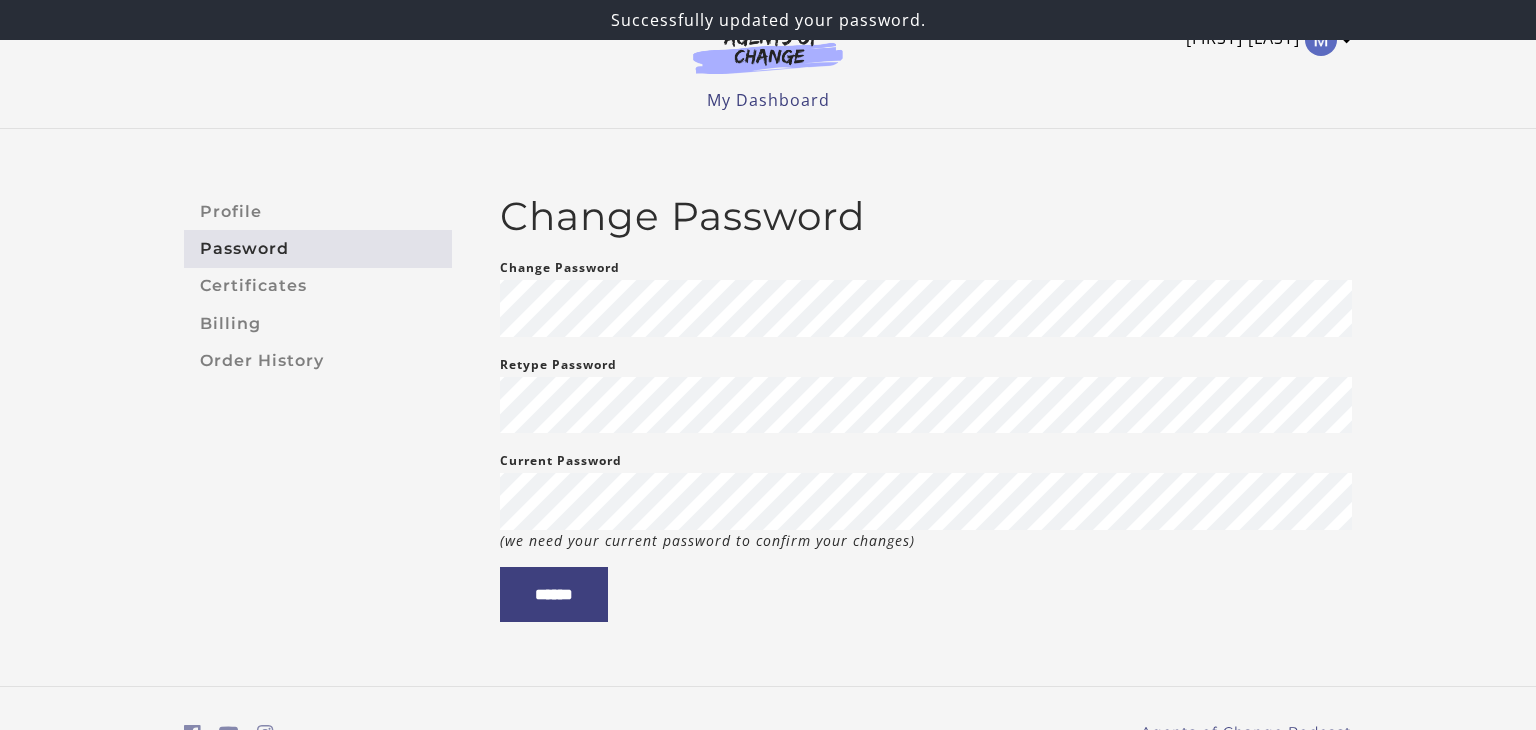 click on "[FIRST] [LAST]" at bounding box center [1264, 40] 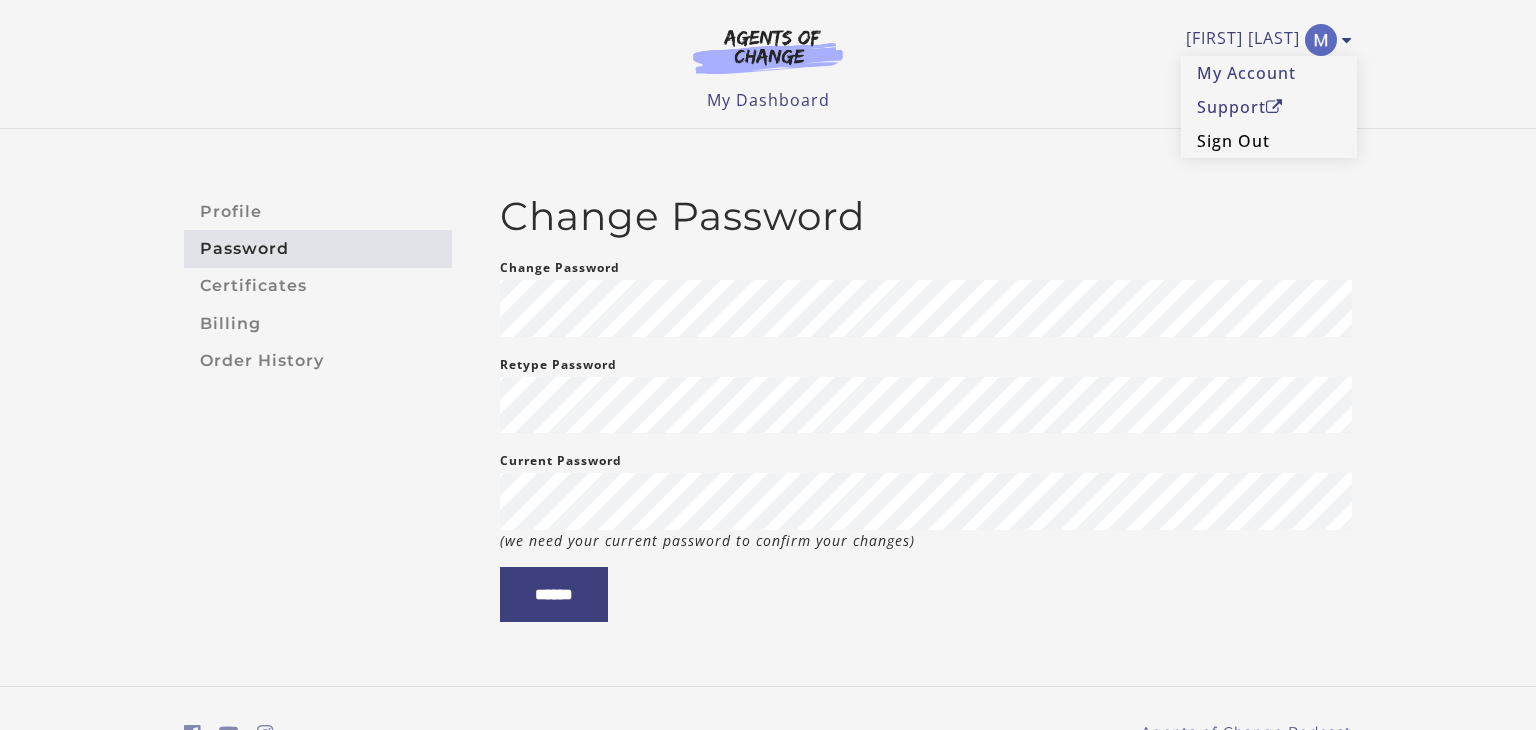 click on "Sign Out" at bounding box center [1269, 141] 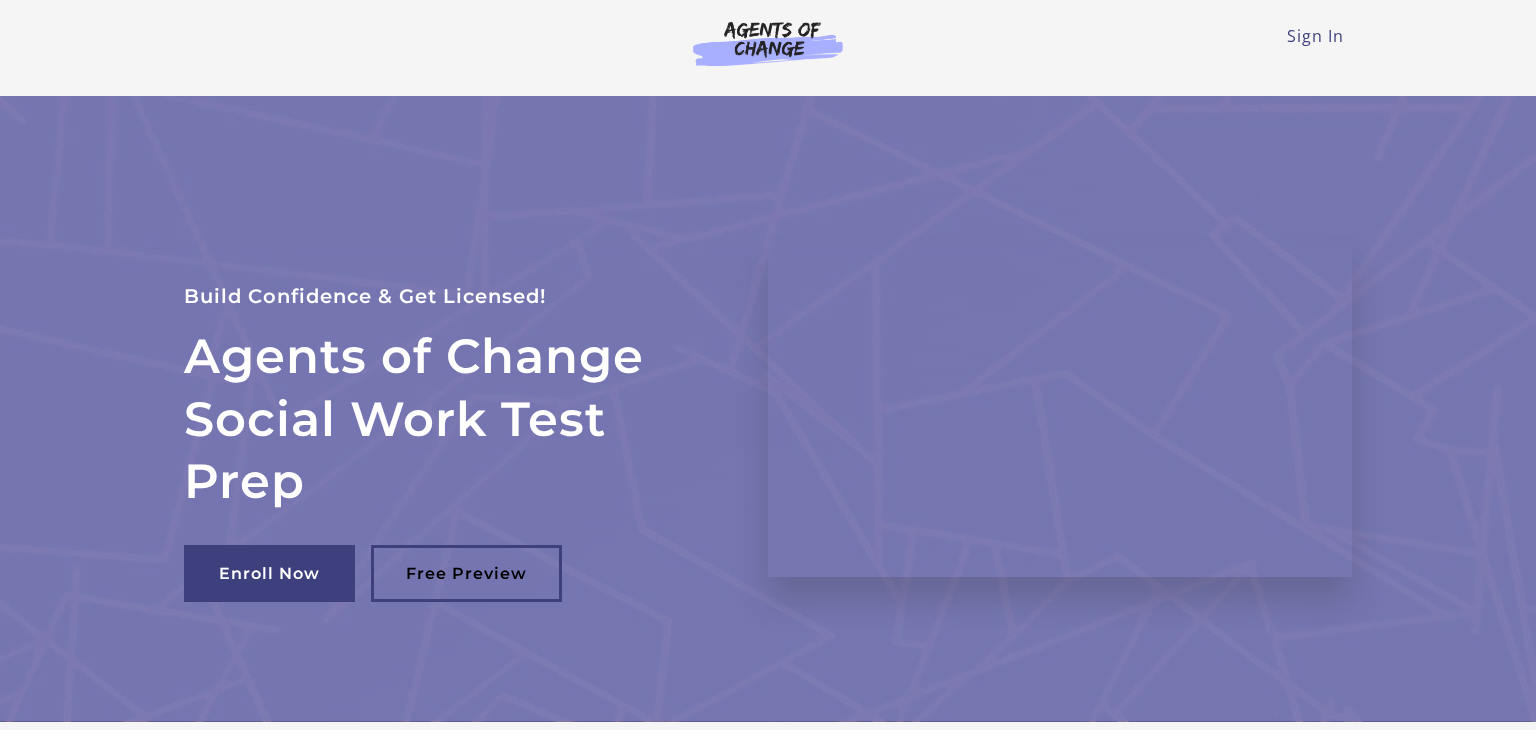 scroll, scrollTop: 0, scrollLeft: 0, axis: both 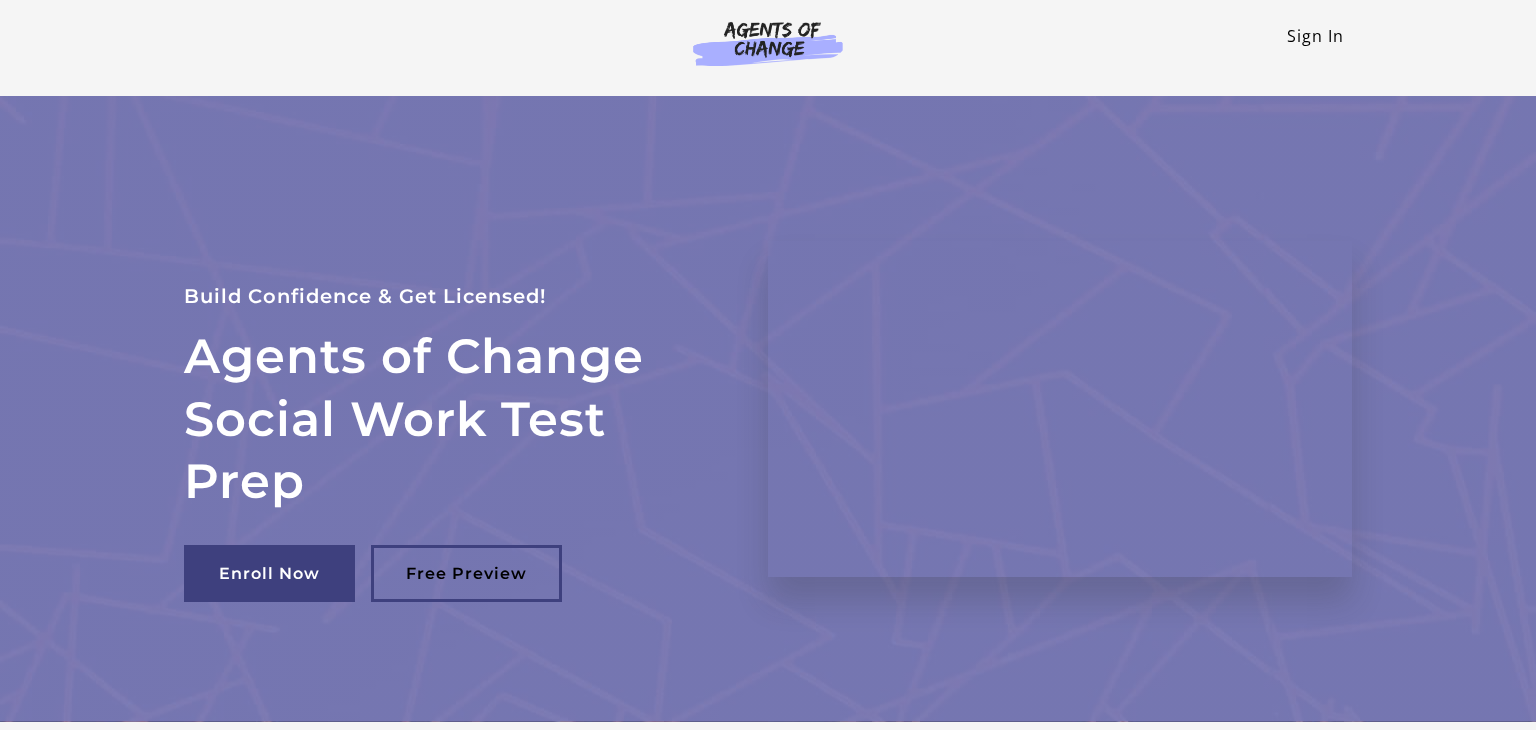 click on "Sign In" at bounding box center [1315, 36] 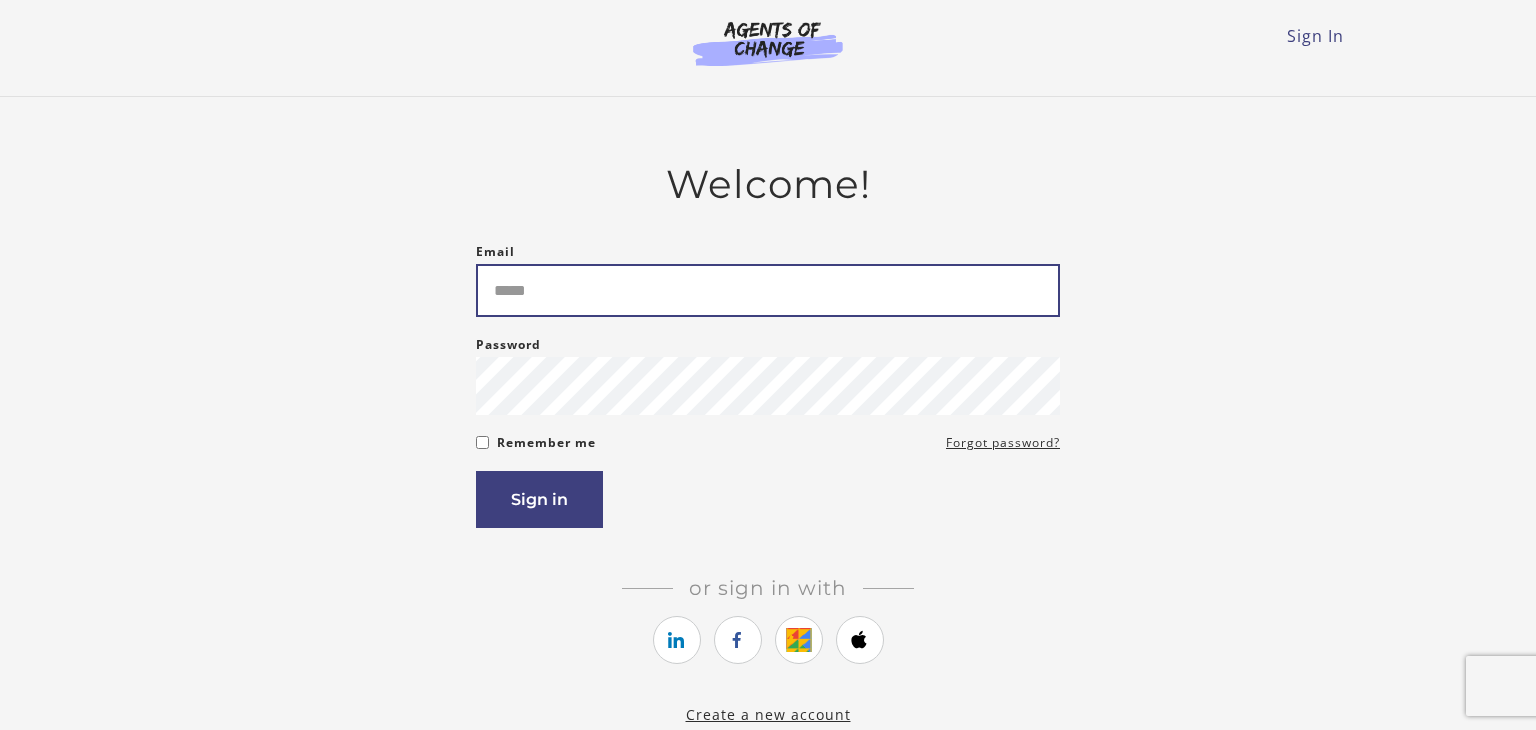 click on "Email" at bounding box center [768, 290] 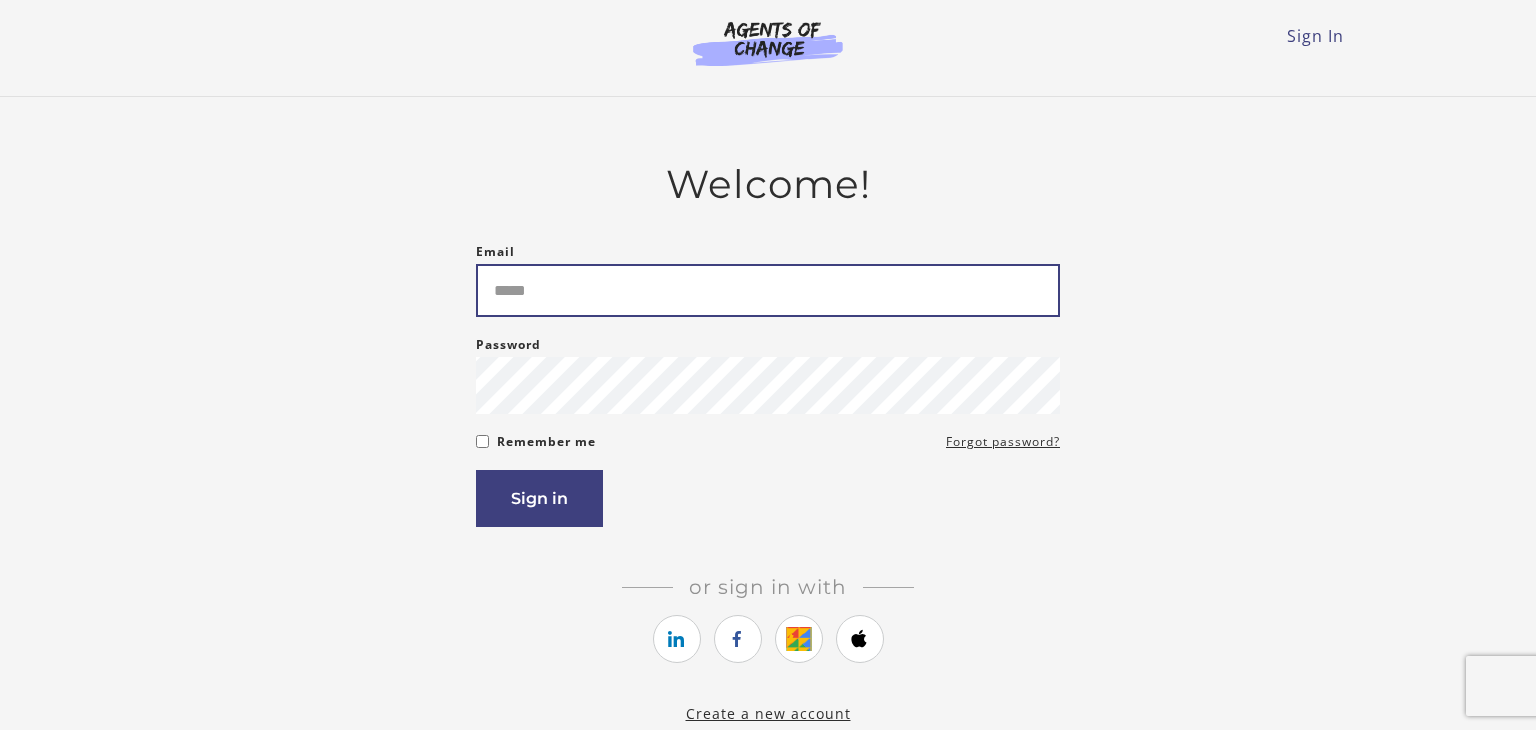 scroll, scrollTop: 0, scrollLeft: 0, axis: both 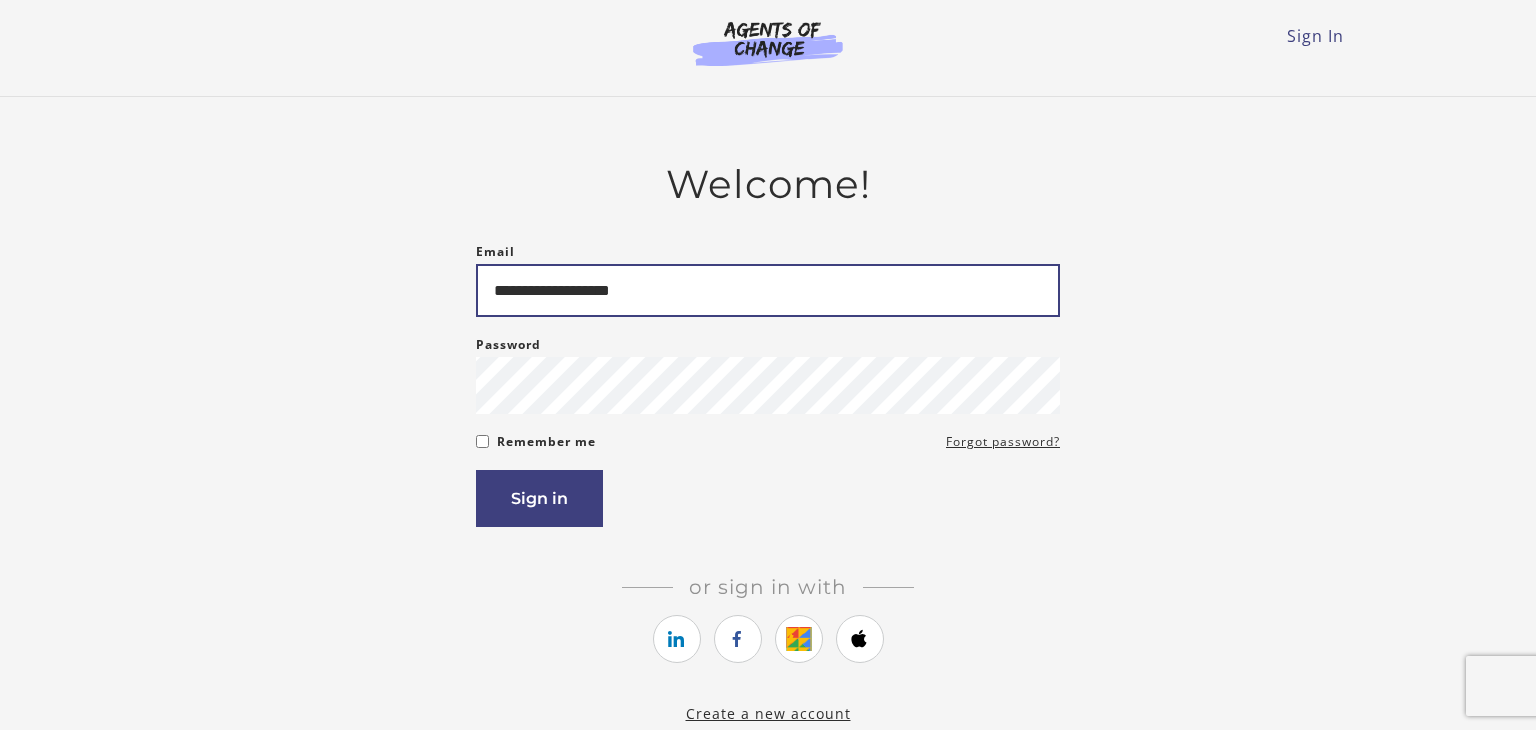 type on "**********" 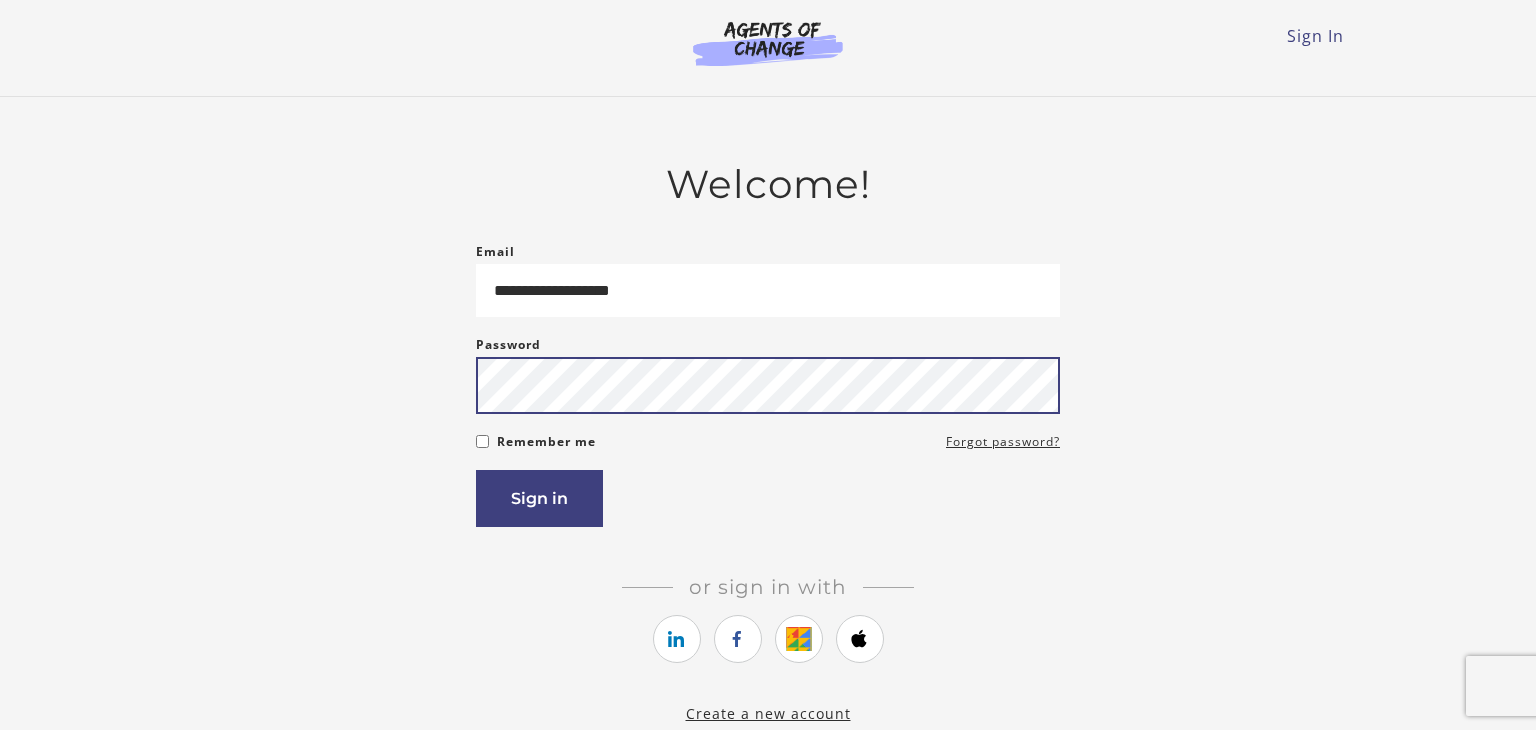 click on "Sign in" at bounding box center (539, 498) 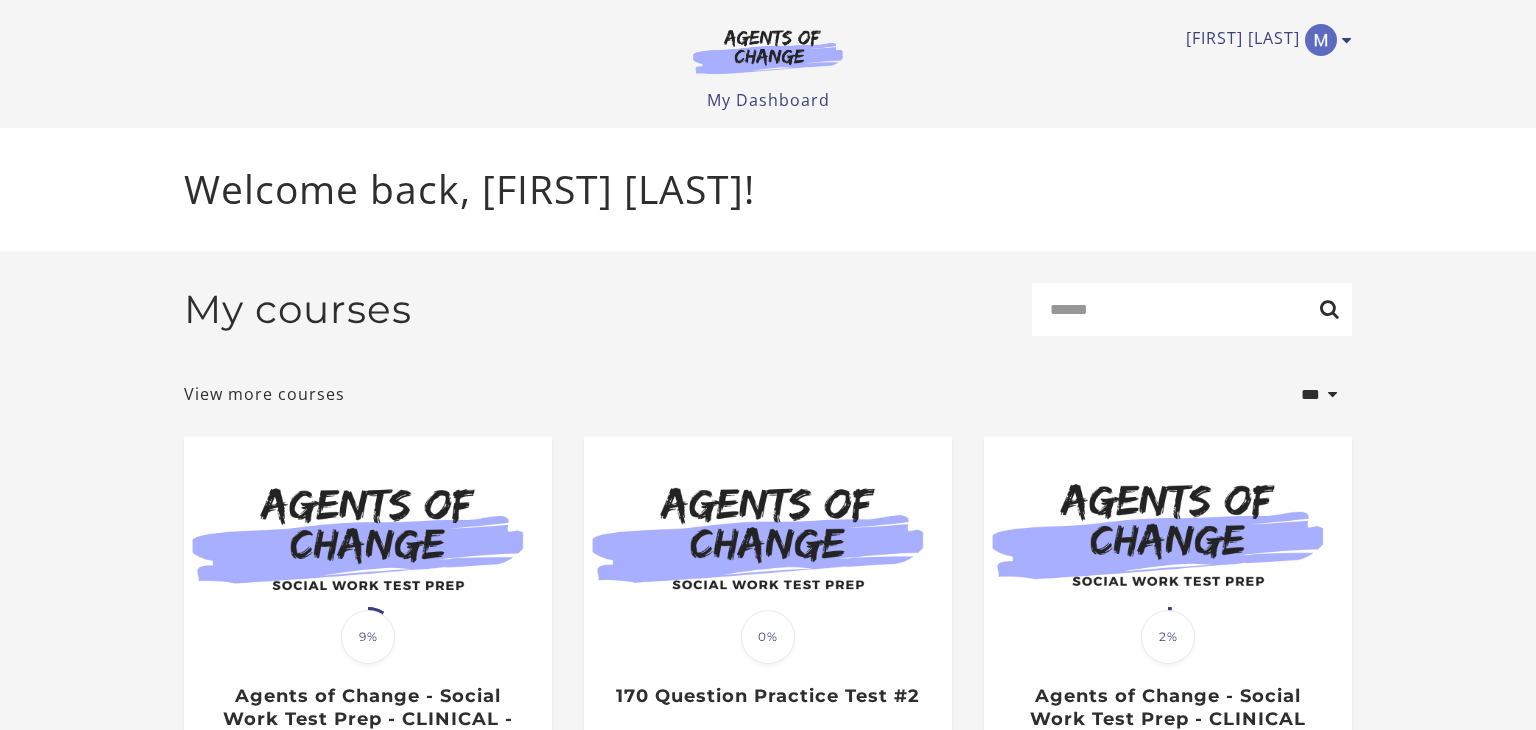 scroll, scrollTop: 0, scrollLeft: 0, axis: both 